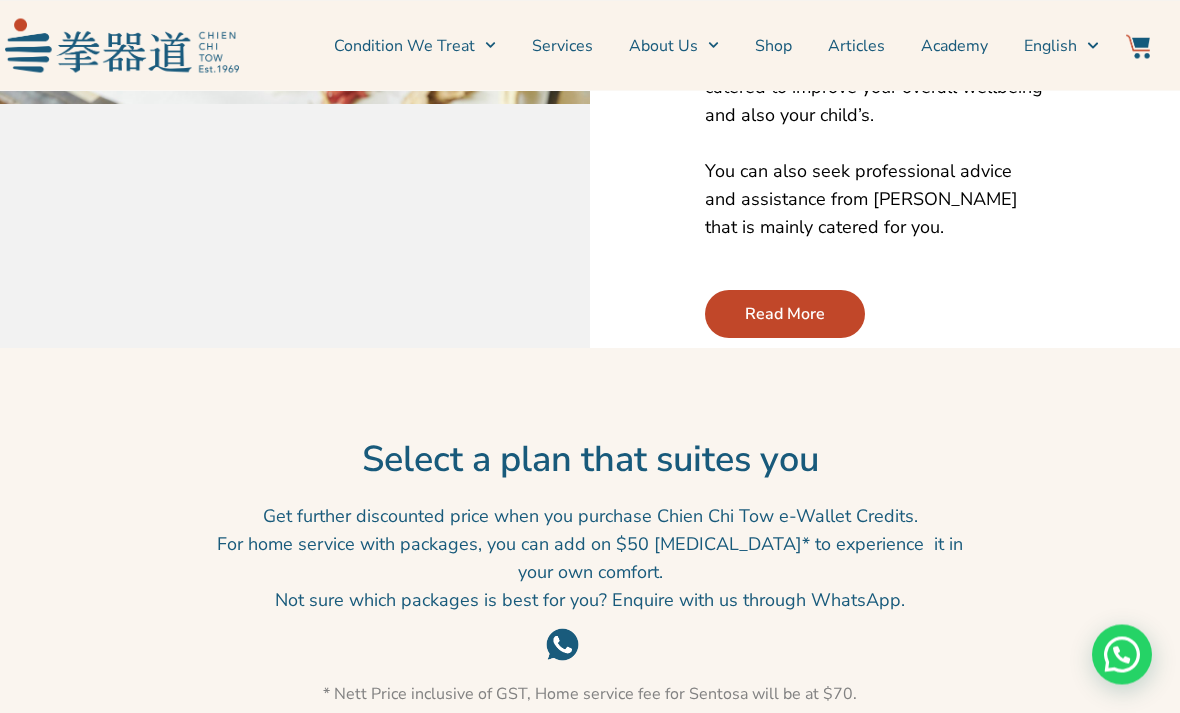 scroll, scrollTop: 2617, scrollLeft: 0, axis: vertical 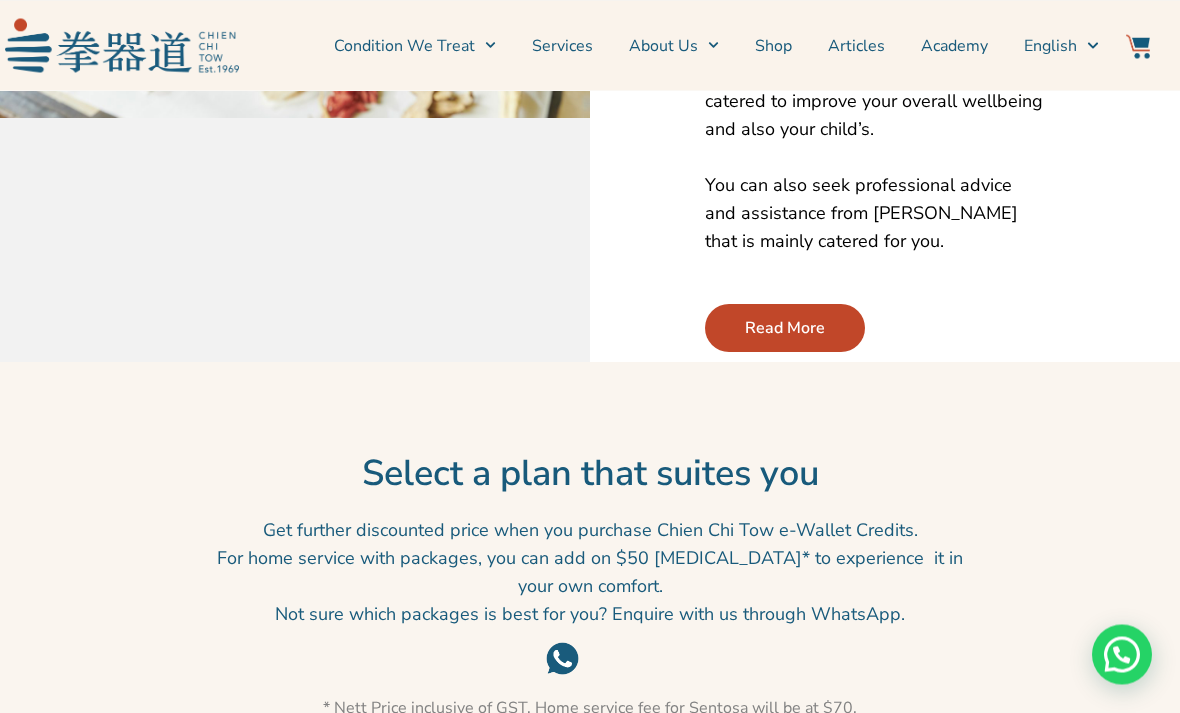 click on "Read More" at bounding box center [785, 329] 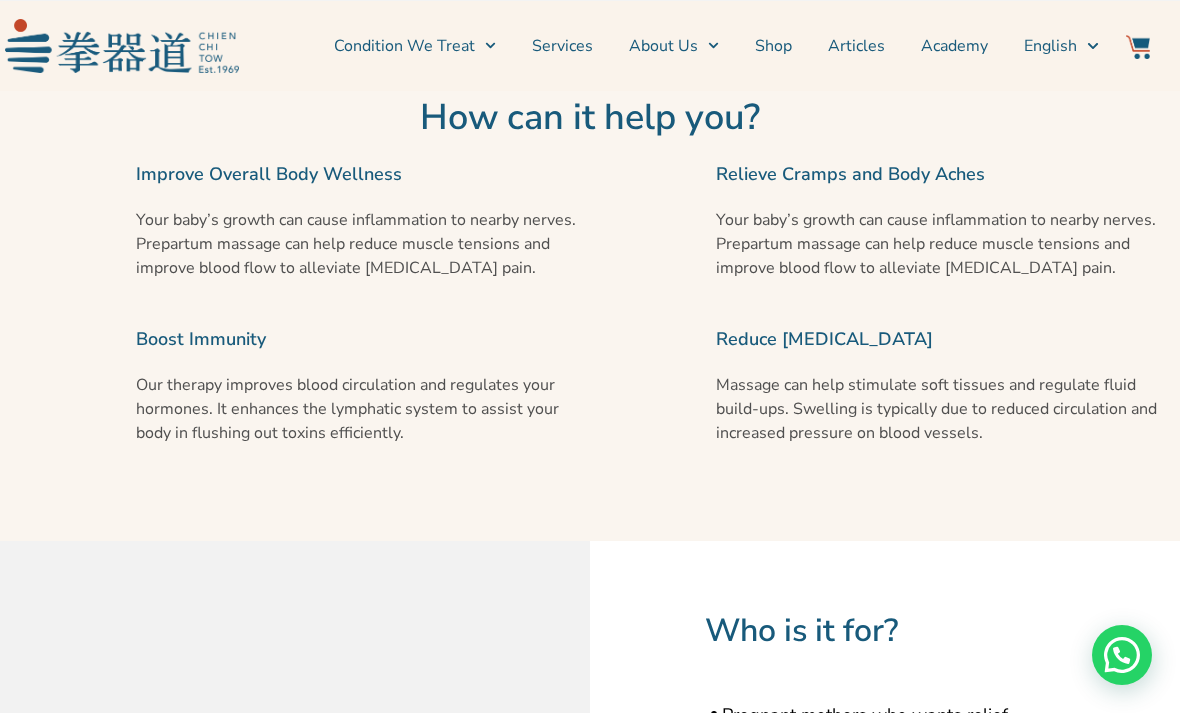 scroll, scrollTop: 1523, scrollLeft: 0, axis: vertical 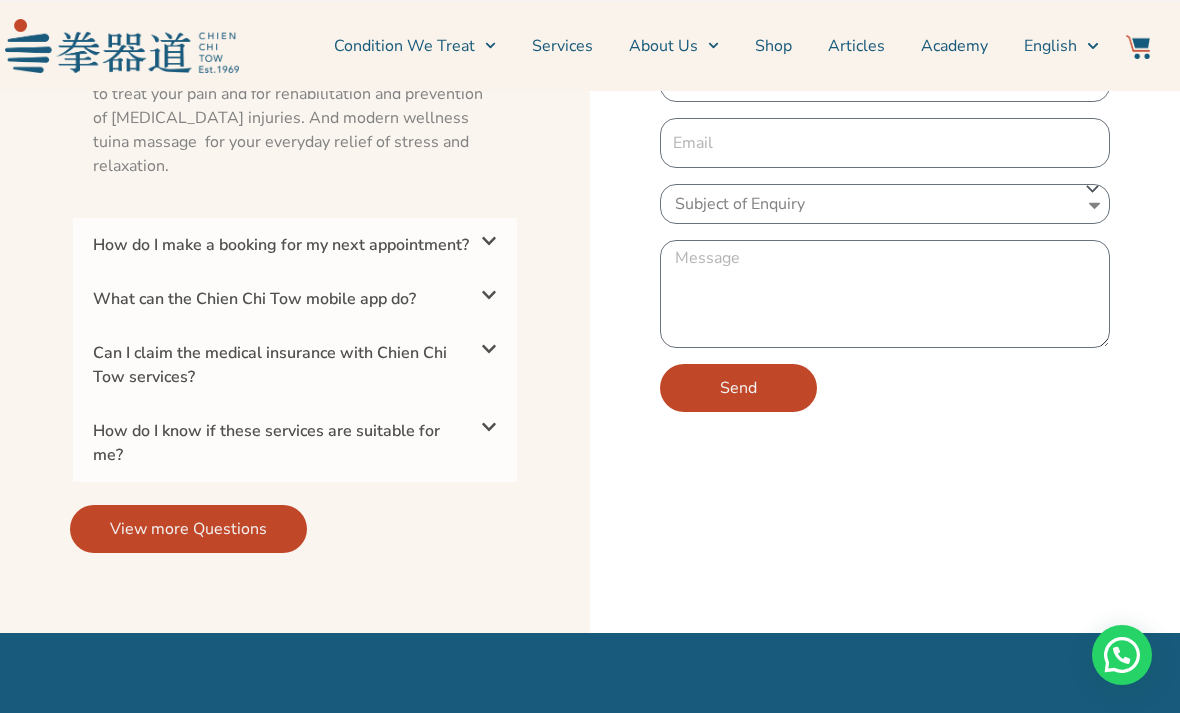 click on "Can I claim the medical insurance with Chien Chi Tow services?" at bounding box center (270, 365) 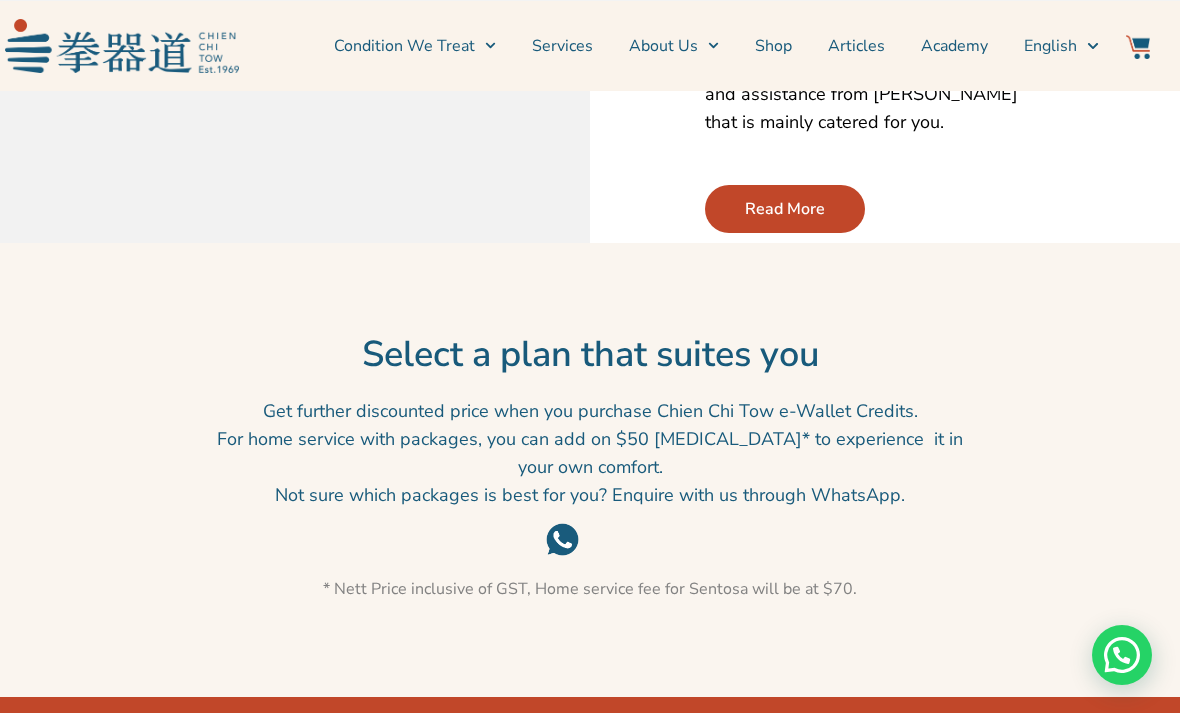 scroll, scrollTop: 2728, scrollLeft: 0, axis: vertical 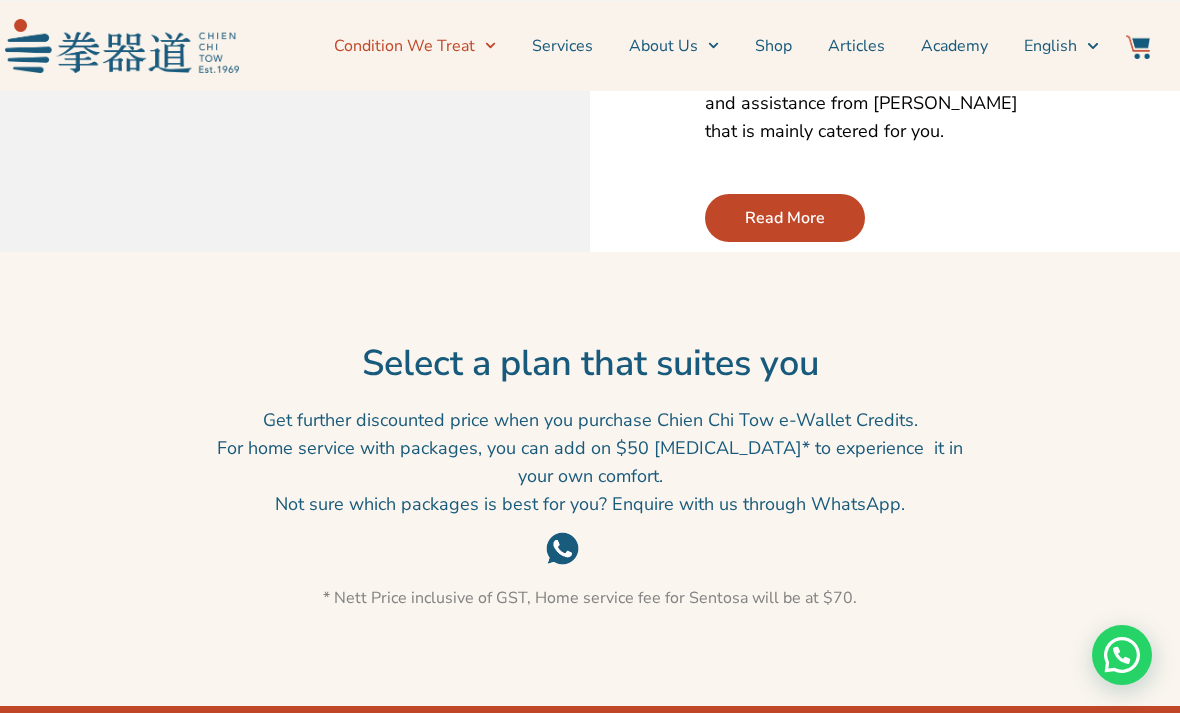 click 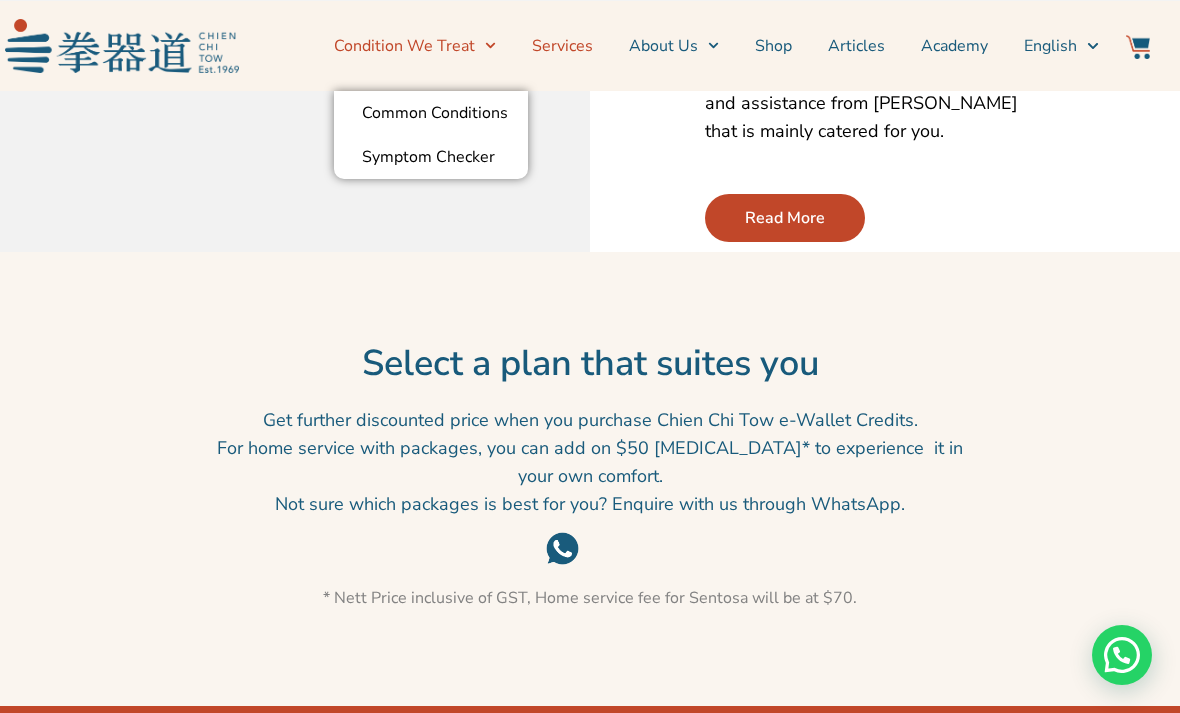 click on "Services" 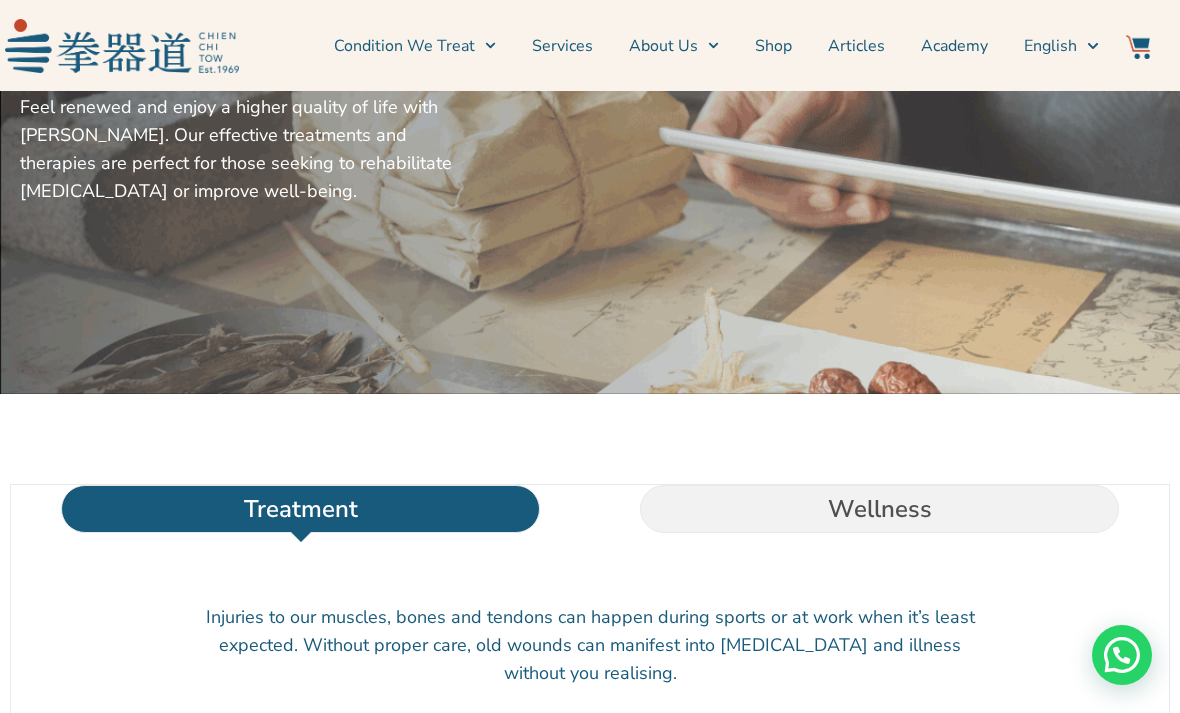 scroll, scrollTop: 323, scrollLeft: 0, axis: vertical 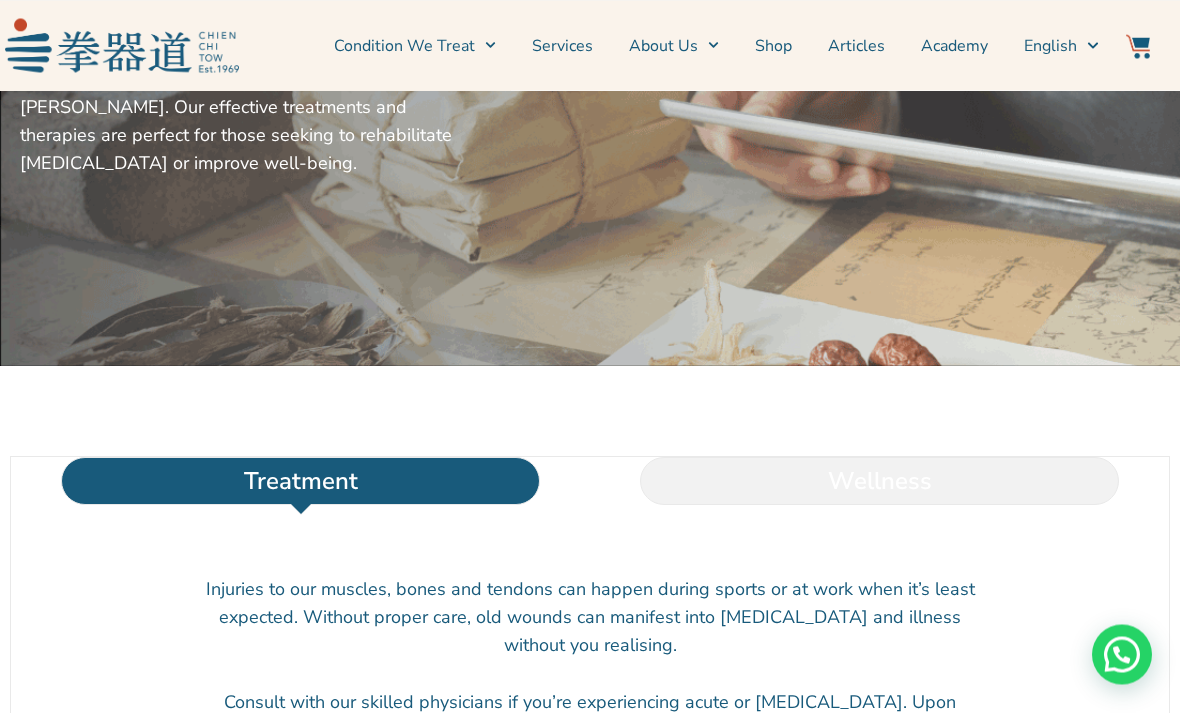 click on "Wellness" at bounding box center (879, 482) 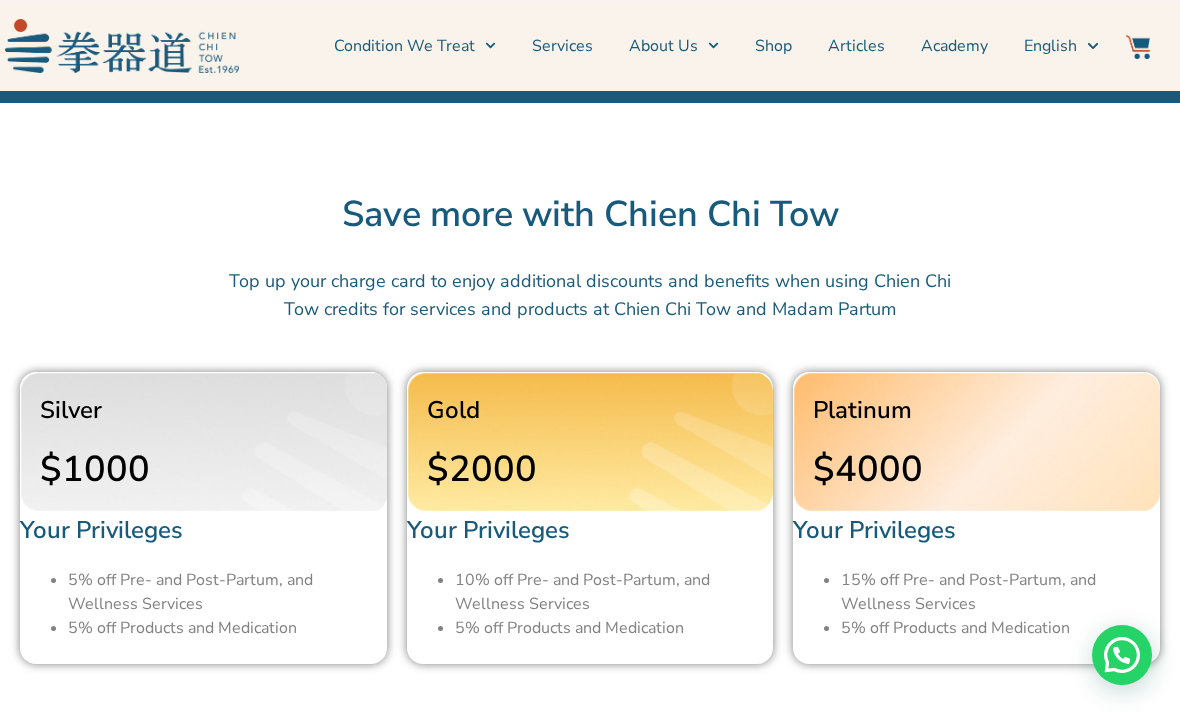 scroll, scrollTop: 4842, scrollLeft: 0, axis: vertical 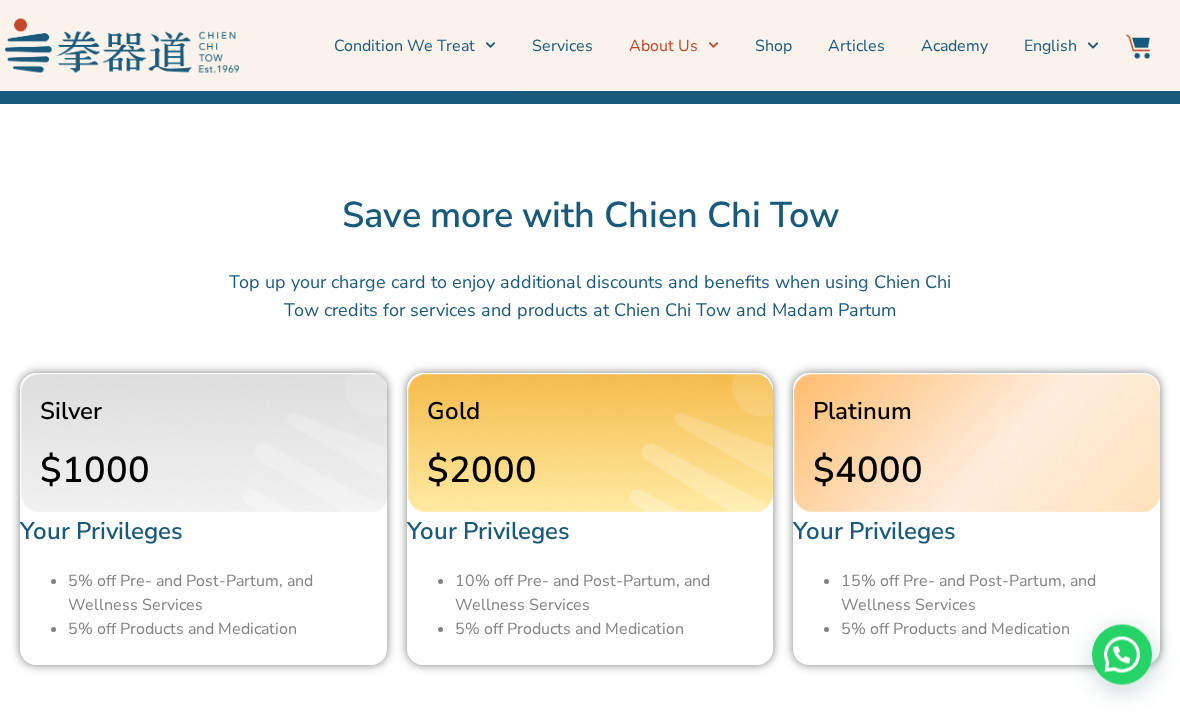 click 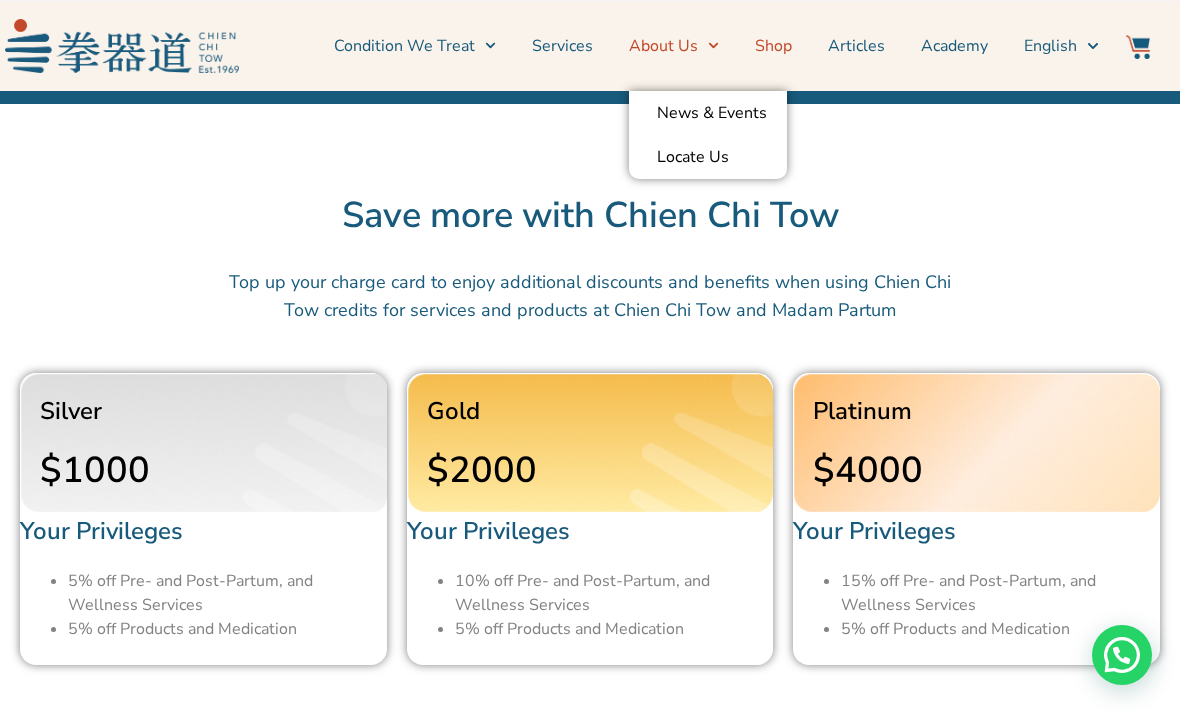 click on "Shop" 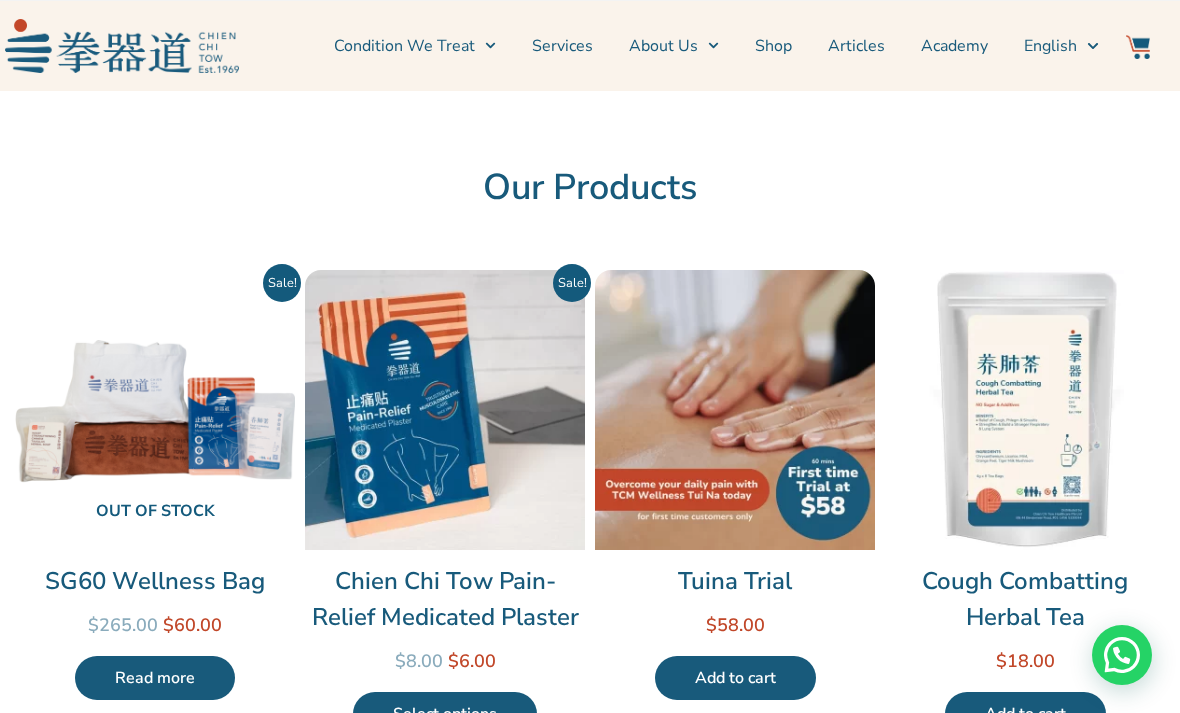 scroll, scrollTop: 0, scrollLeft: 0, axis: both 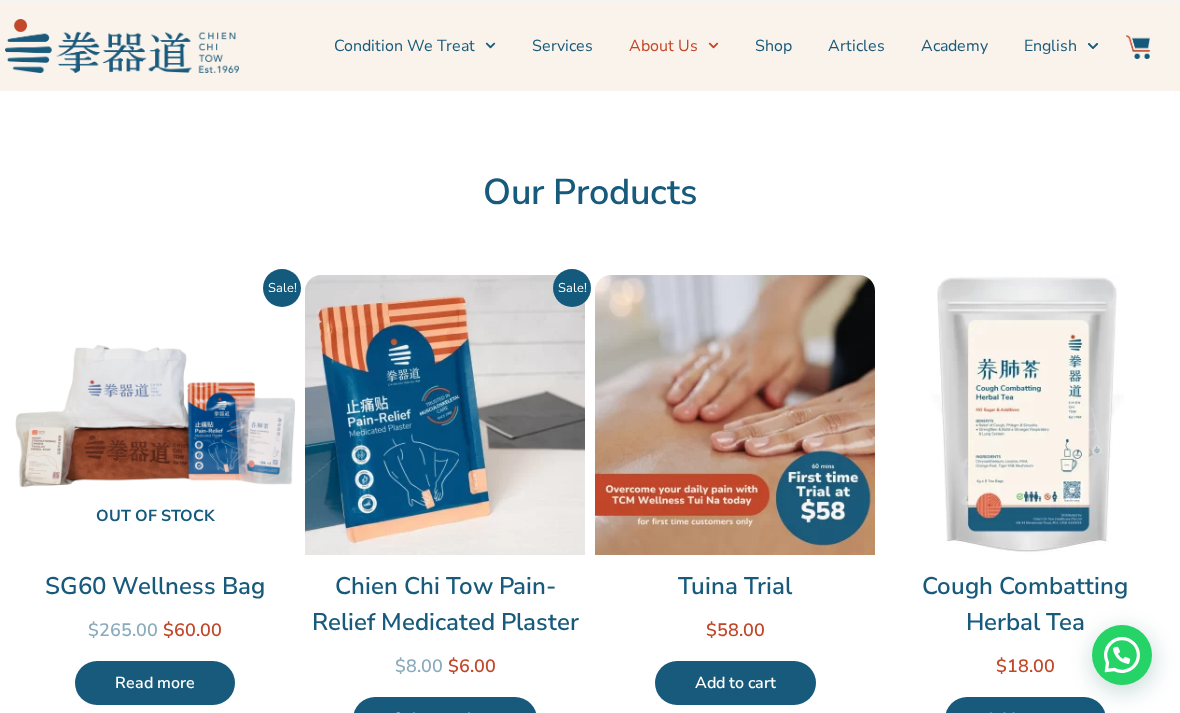click on "About Us" 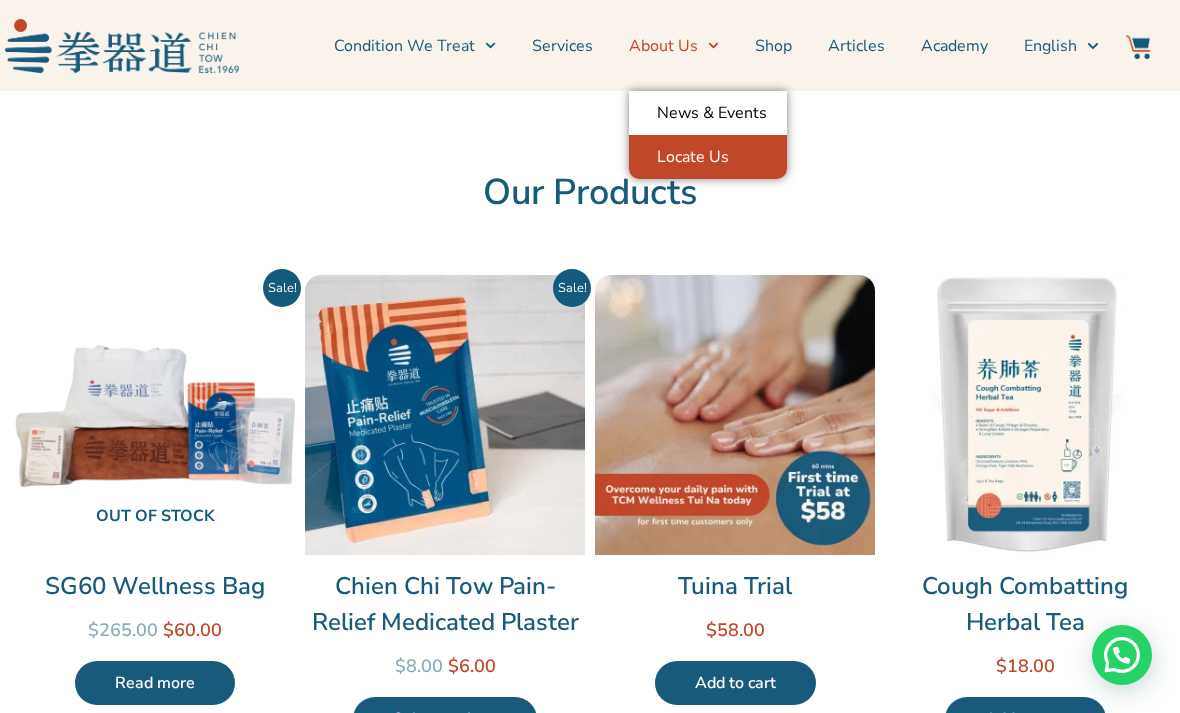 click on "Locate Us" 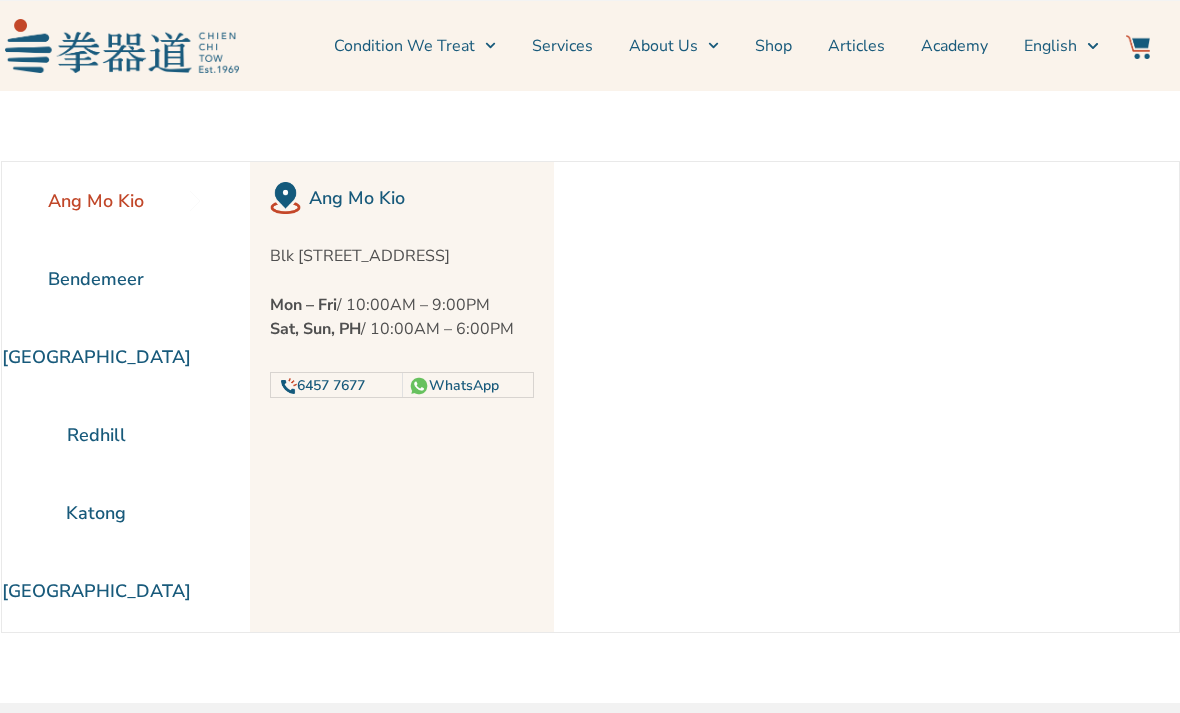 scroll, scrollTop: 0, scrollLeft: 0, axis: both 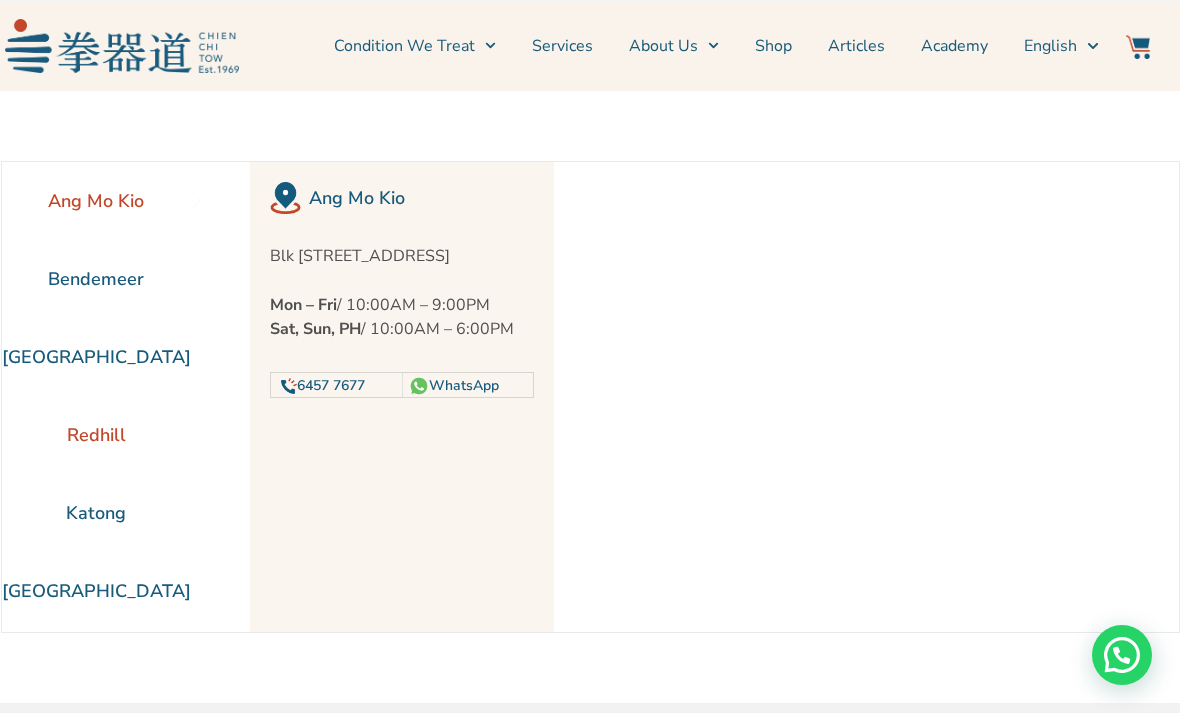 click on "Redhill" at bounding box center (96, 435) 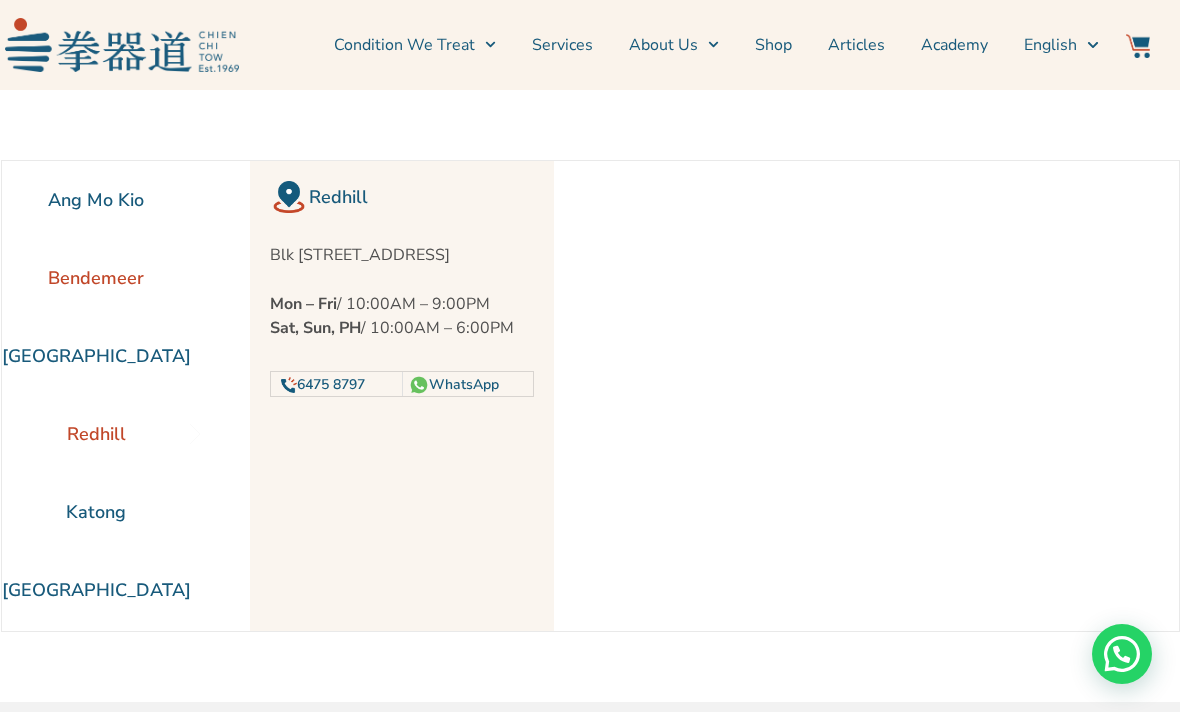 click on "Bendemeer" at bounding box center (96, 279) 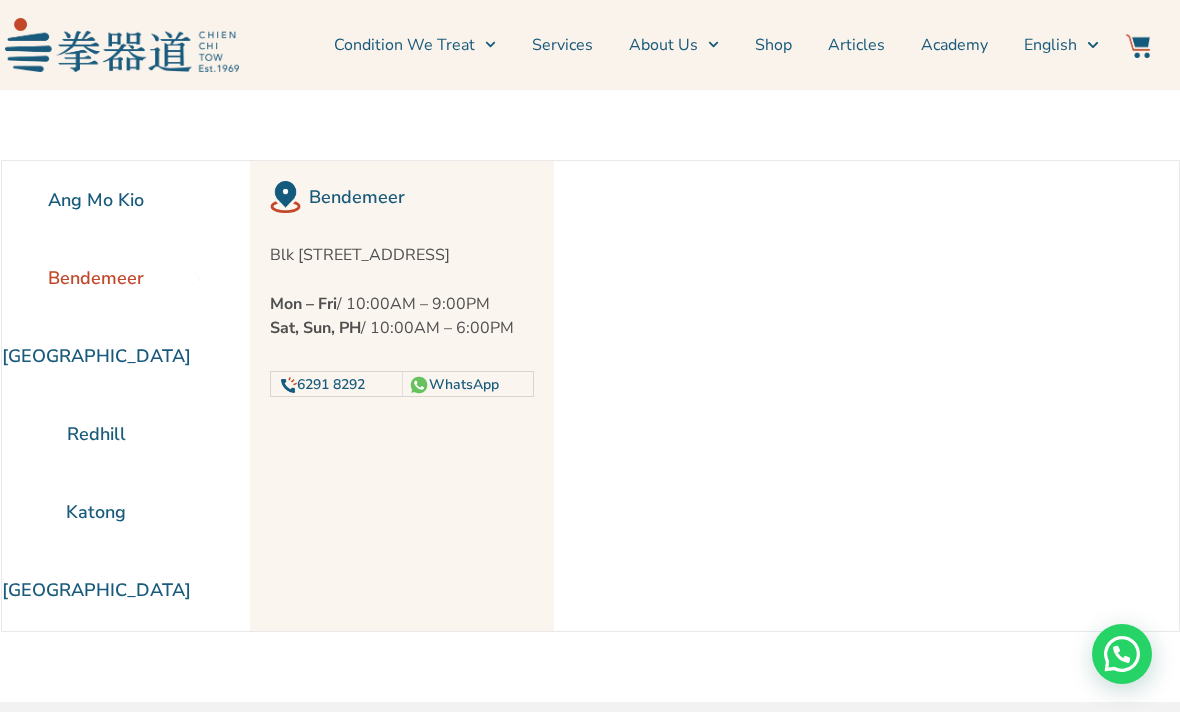 scroll, scrollTop: 1, scrollLeft: 0, axis: vertical 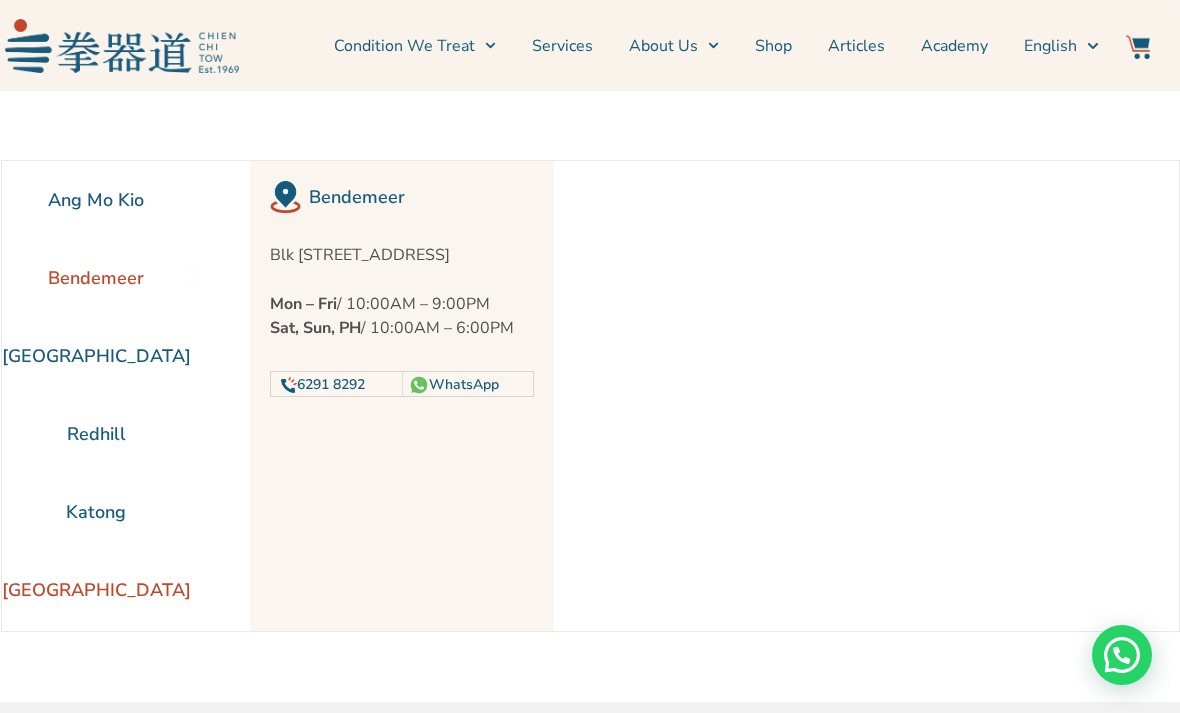 click on "[GEOGRAPHIC_DATA]" at bounding box center (96, 590) 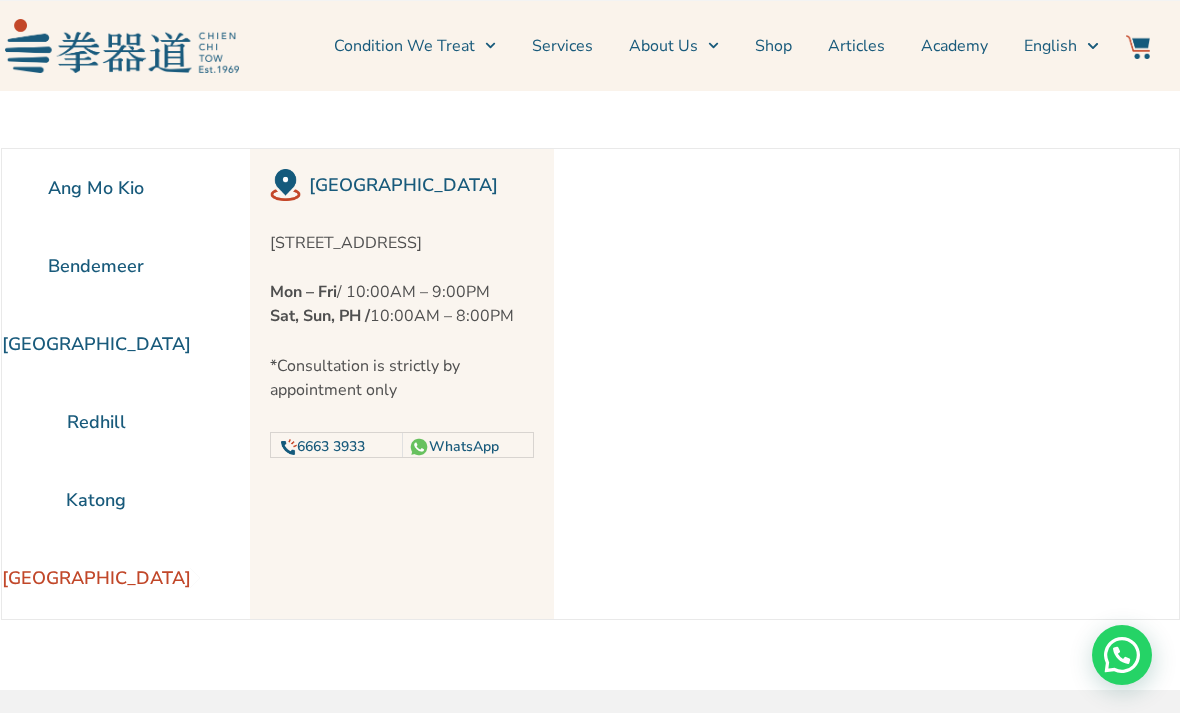 scroll, scrollTop: 26, scrollLeft: 0, axis: vertical 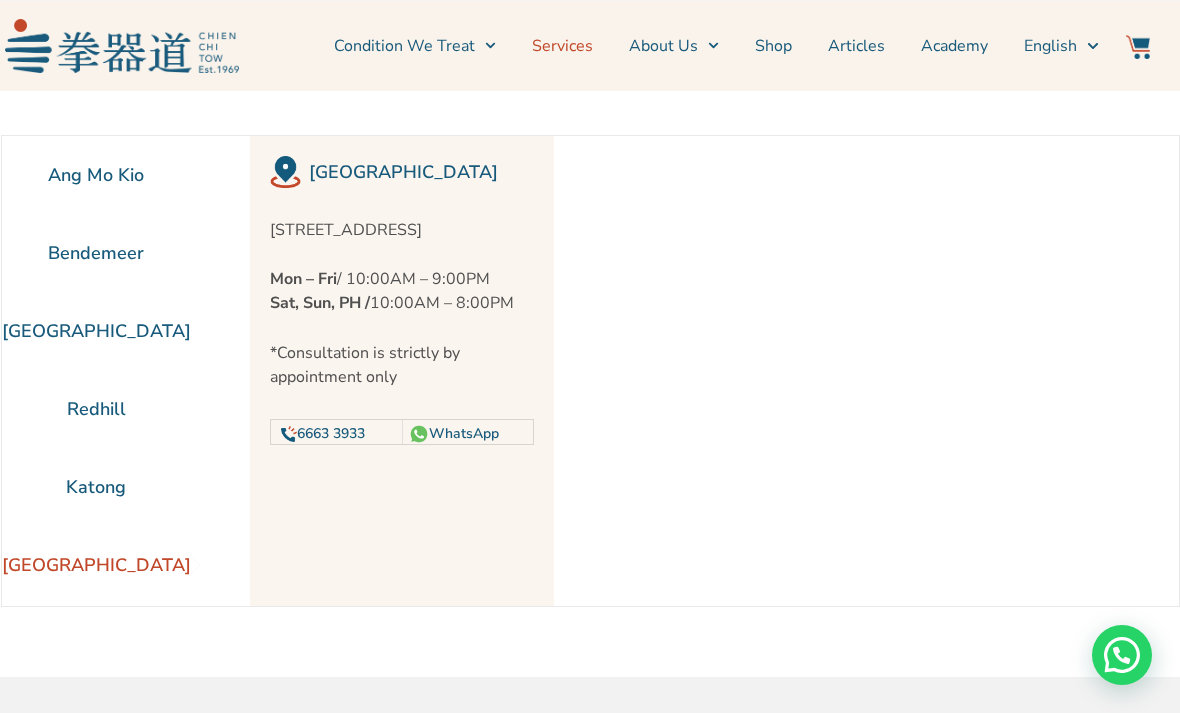 click on "Services" 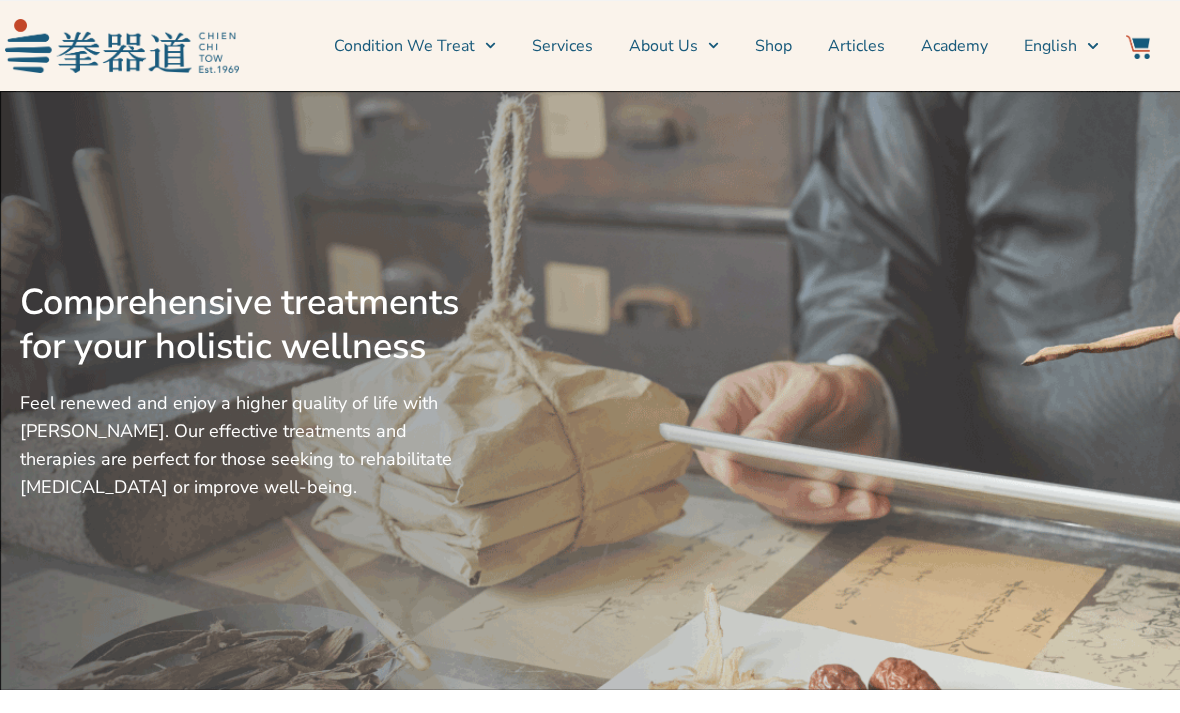 scroll, scrollTop: 0, scrollLeft: 0, axis: both 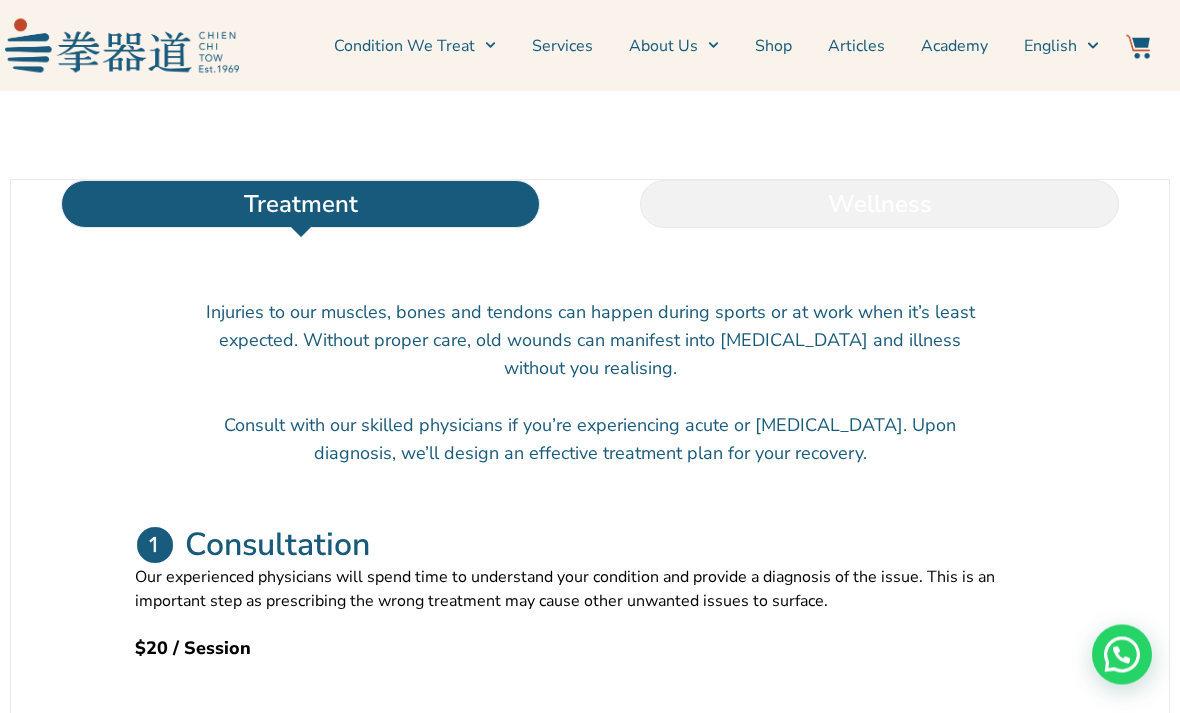 click on "Wellness" at bounding box center (879, 205) 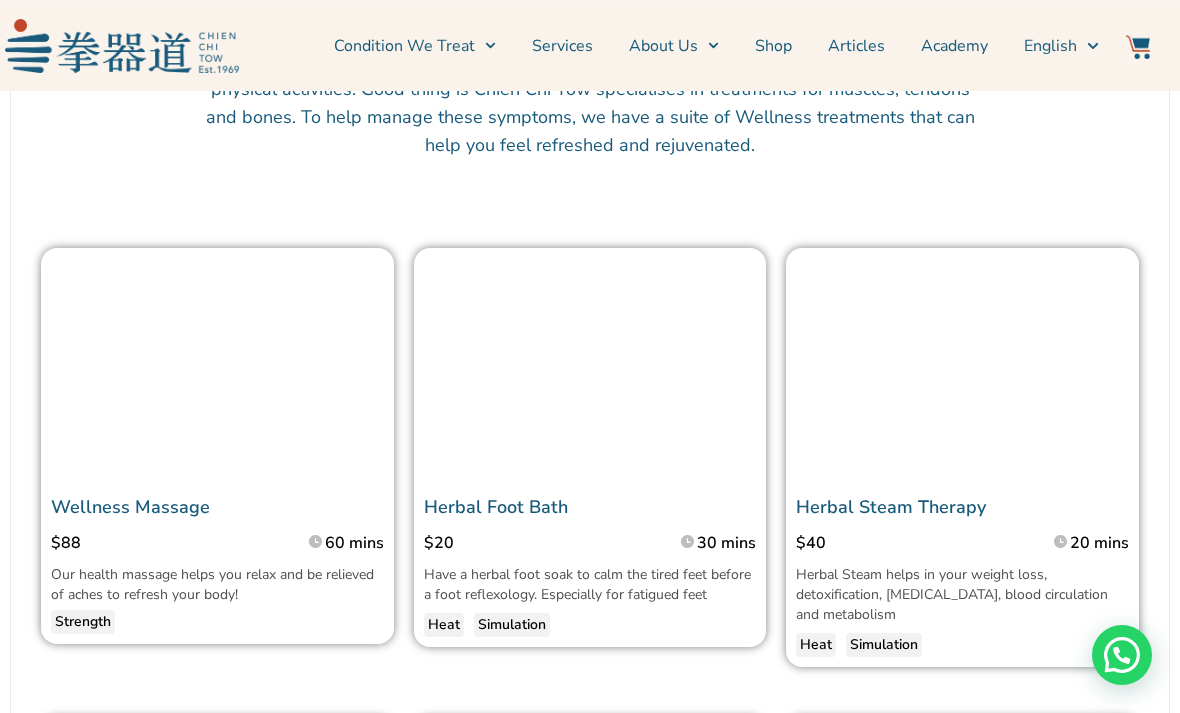 scroll, scrollTop: 846, scrollLeft: 0, axis: vertical 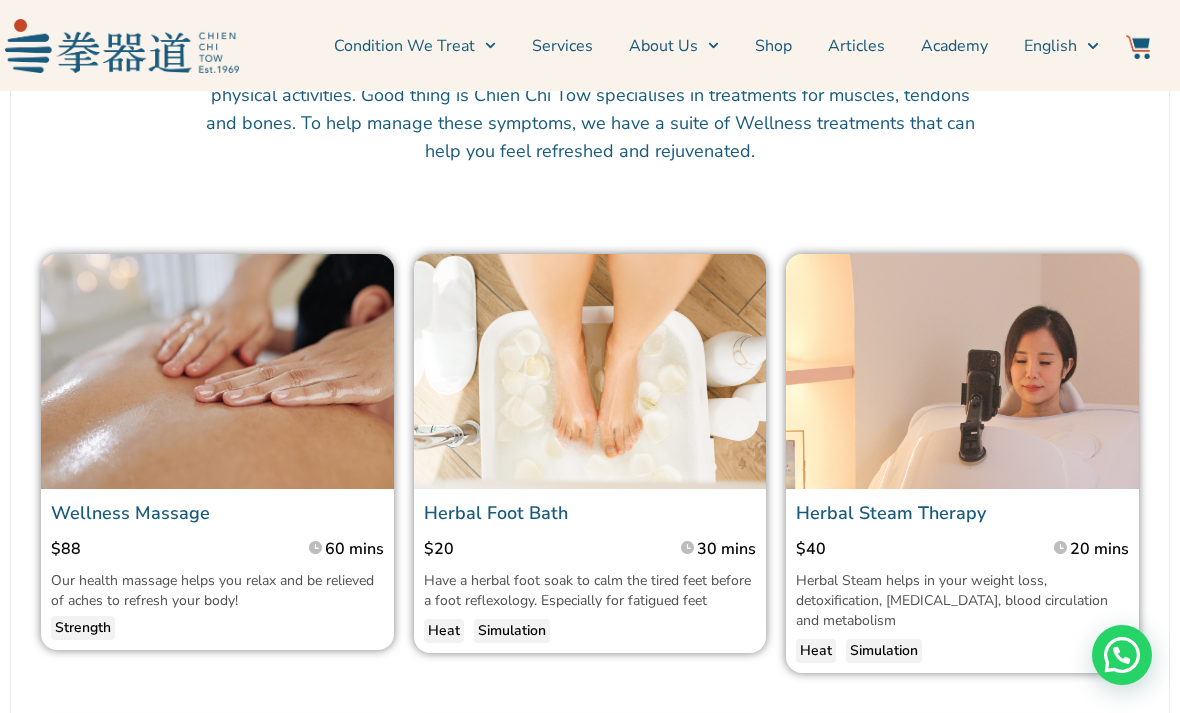 click at bounding box center (217, 371) 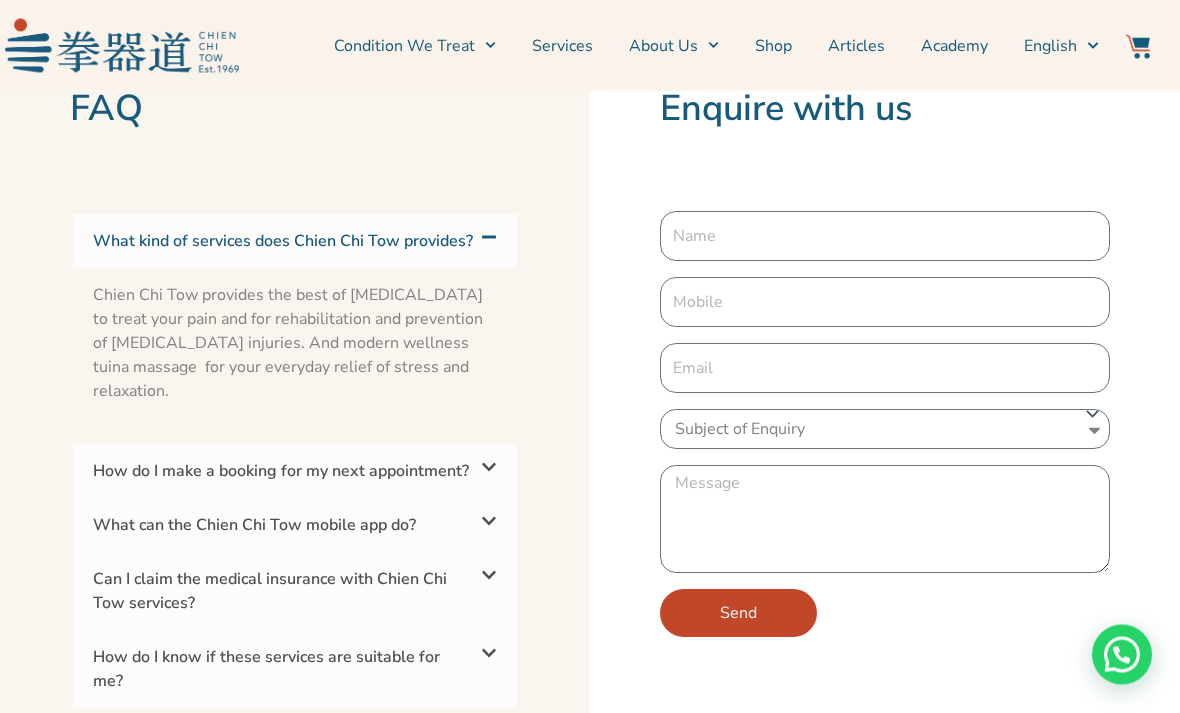 scroll, scrollTop: 4761, scrollLeft: 0, axis: vertical 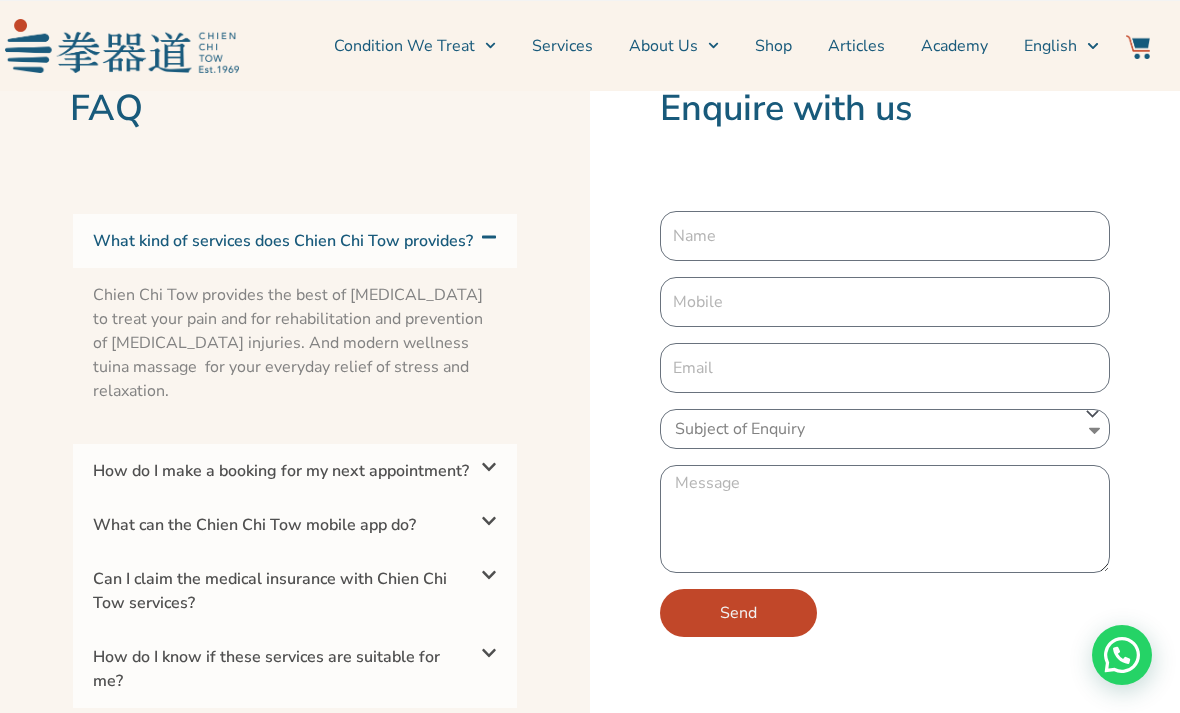 click 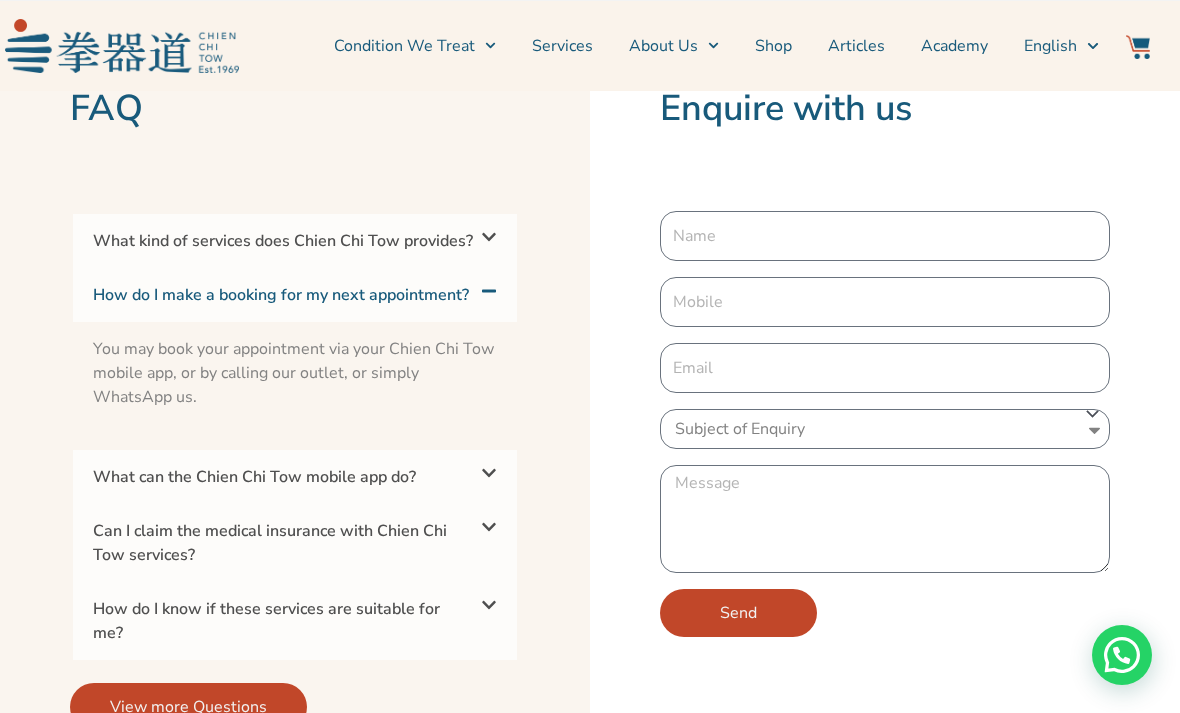 click on "What can the Chien Chi Tow mobile app do?" at bounding box center [295, 477] 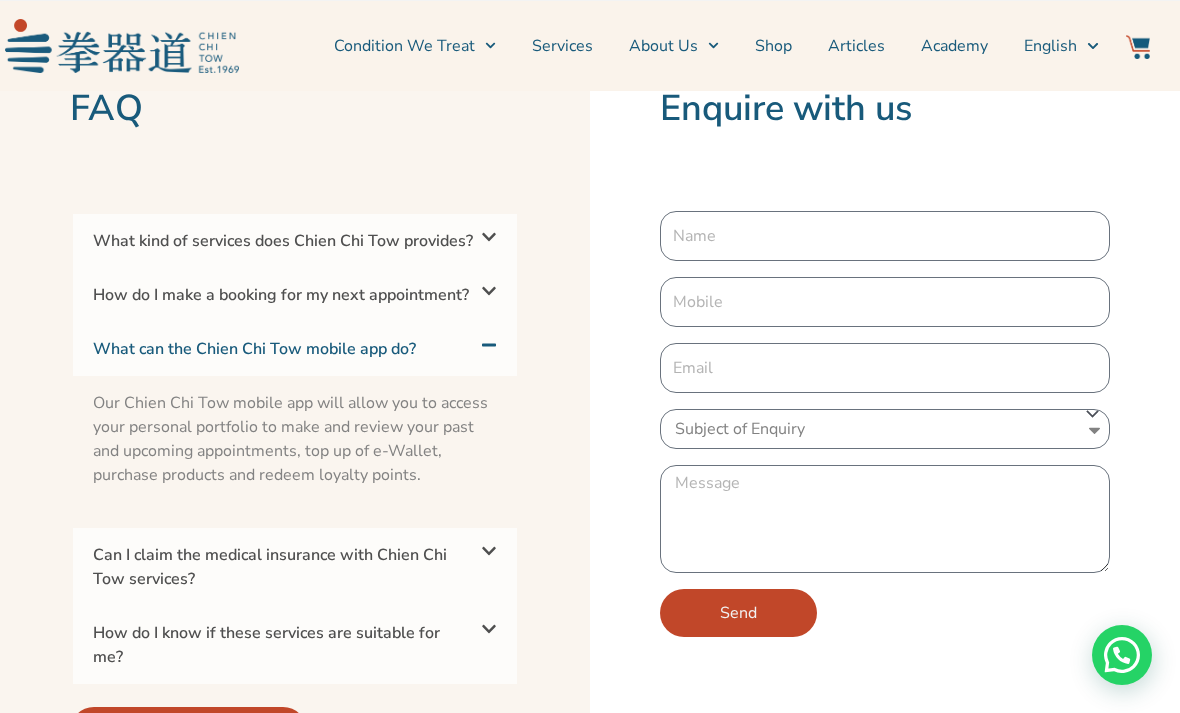 click 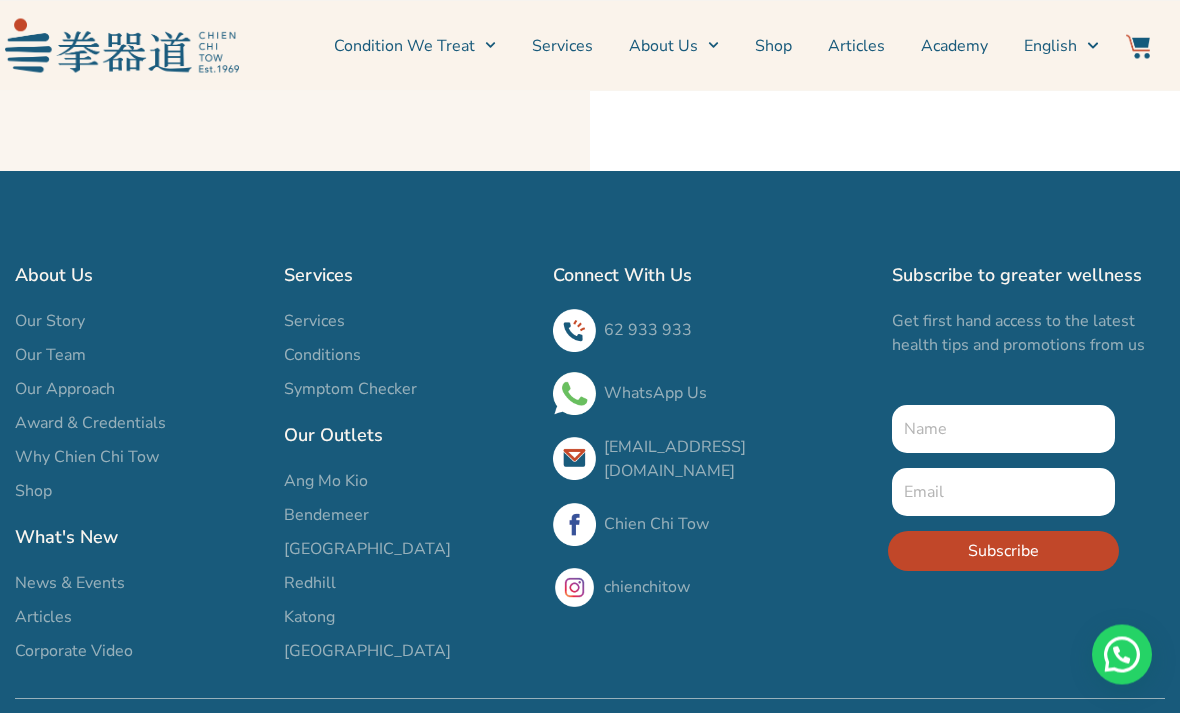 scroll, scrollTop: 5407, scrollLeft: 0, axis: vertical 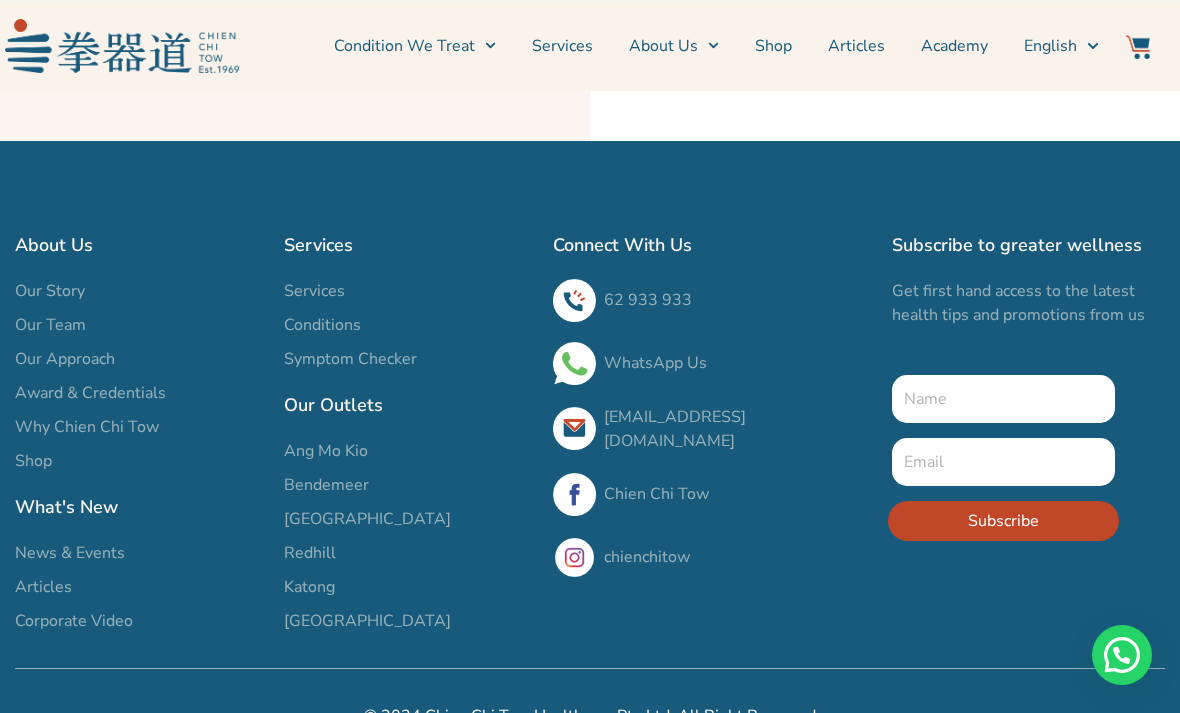 click on "Bendemeer" at bounding box center (326, 485) 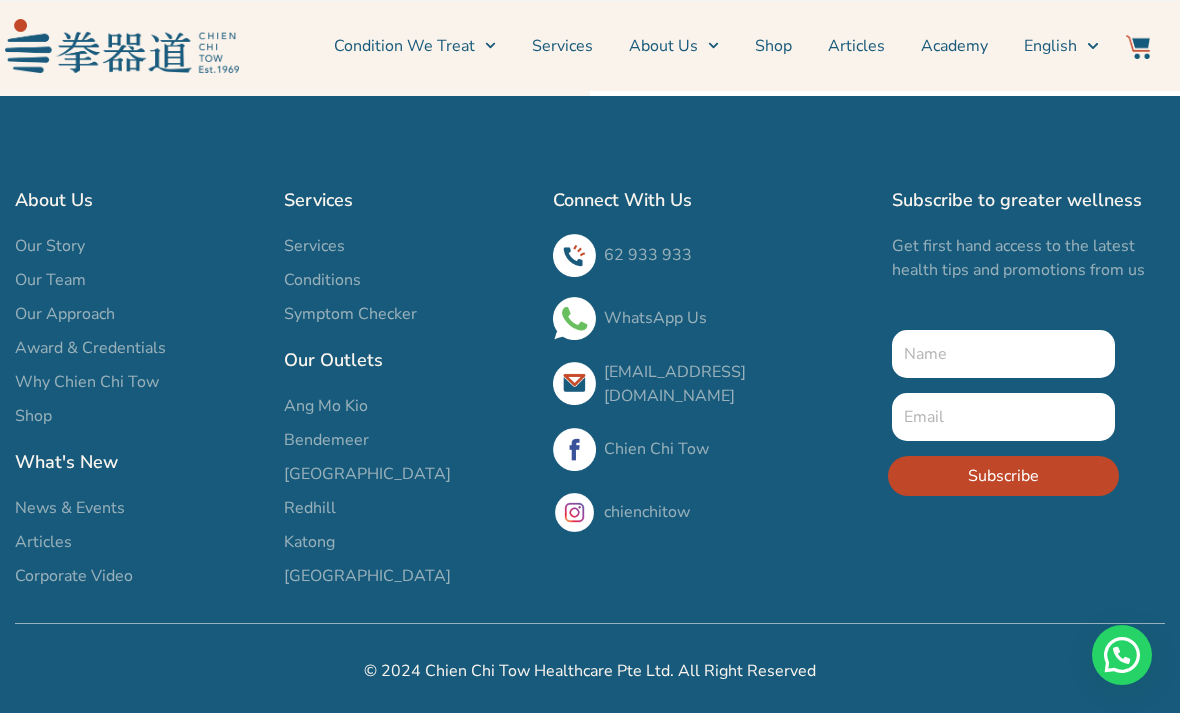 click on "Redhill" at bounding box center [310, 508] 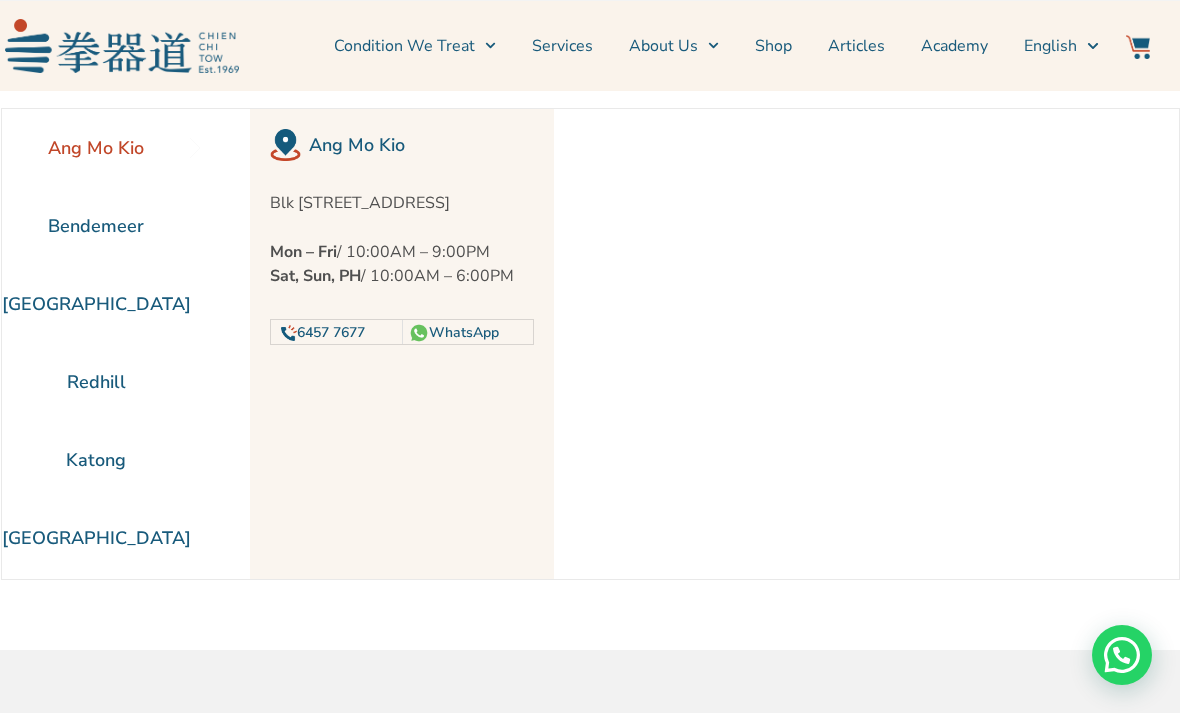 scroll, scrollTop: 54, scrollLeft: 0, axis: vertical 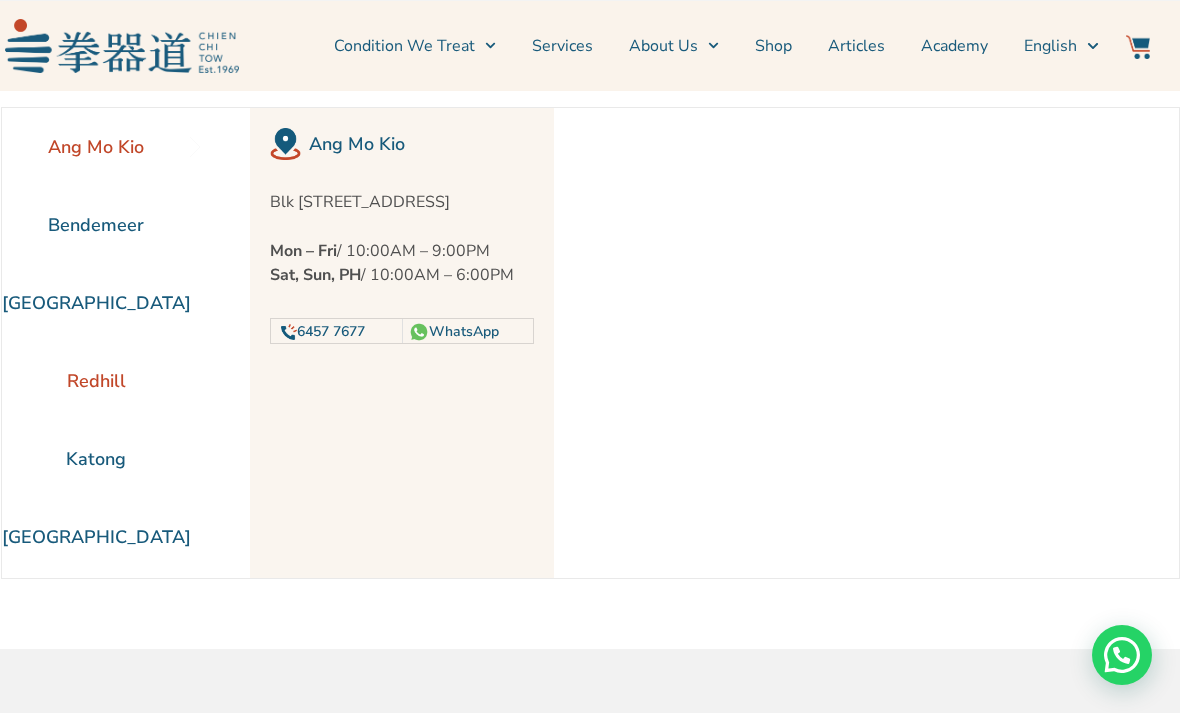 click on "Redhill" at bounding box center (96, 381) 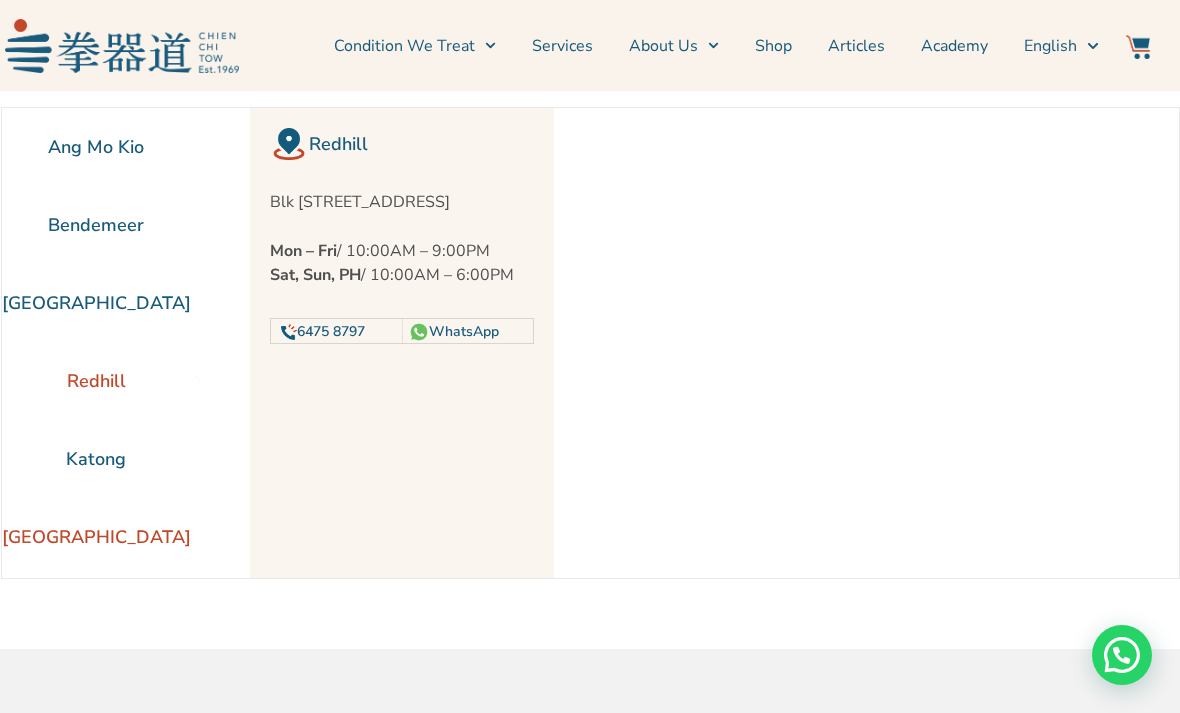 click on "[GEOGRAPHIC_DATA]" at bounding box center [96, 537] 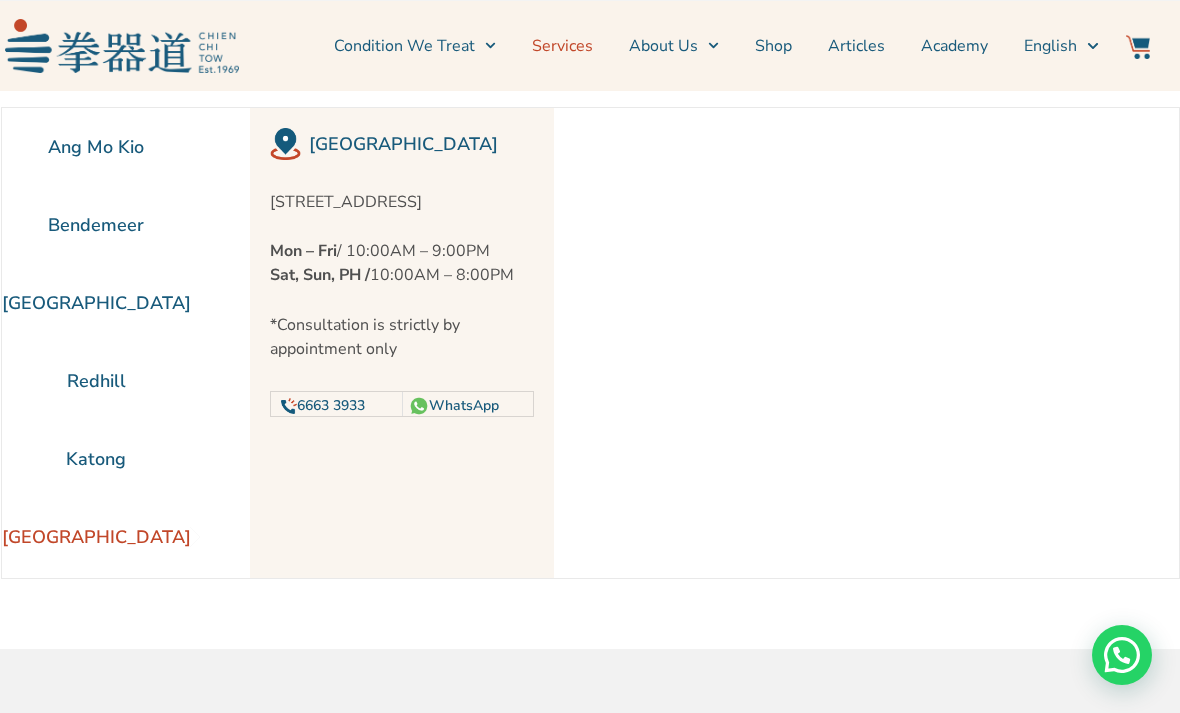 click on "Services" 